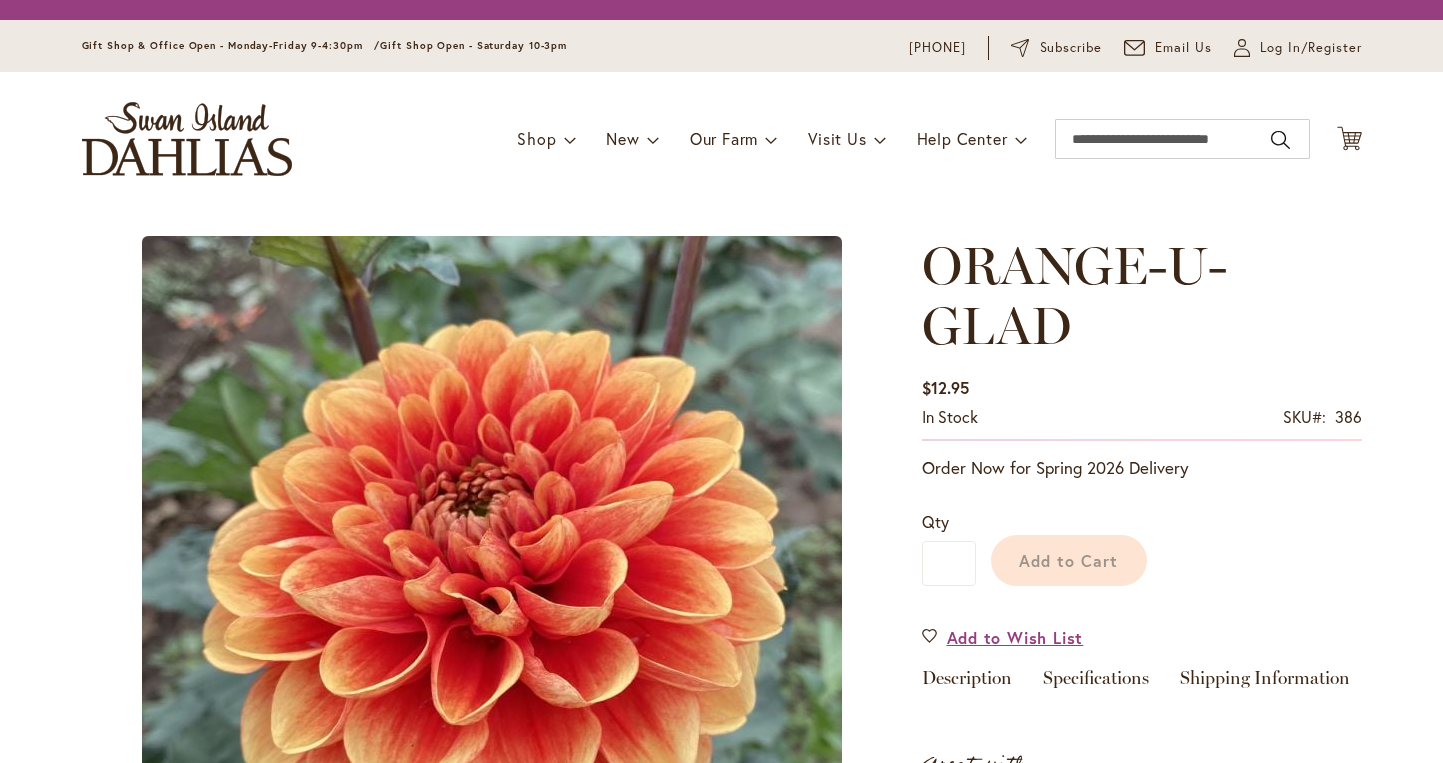 scroll, scrollTop: 0, scrollLeft: 0, axis: both 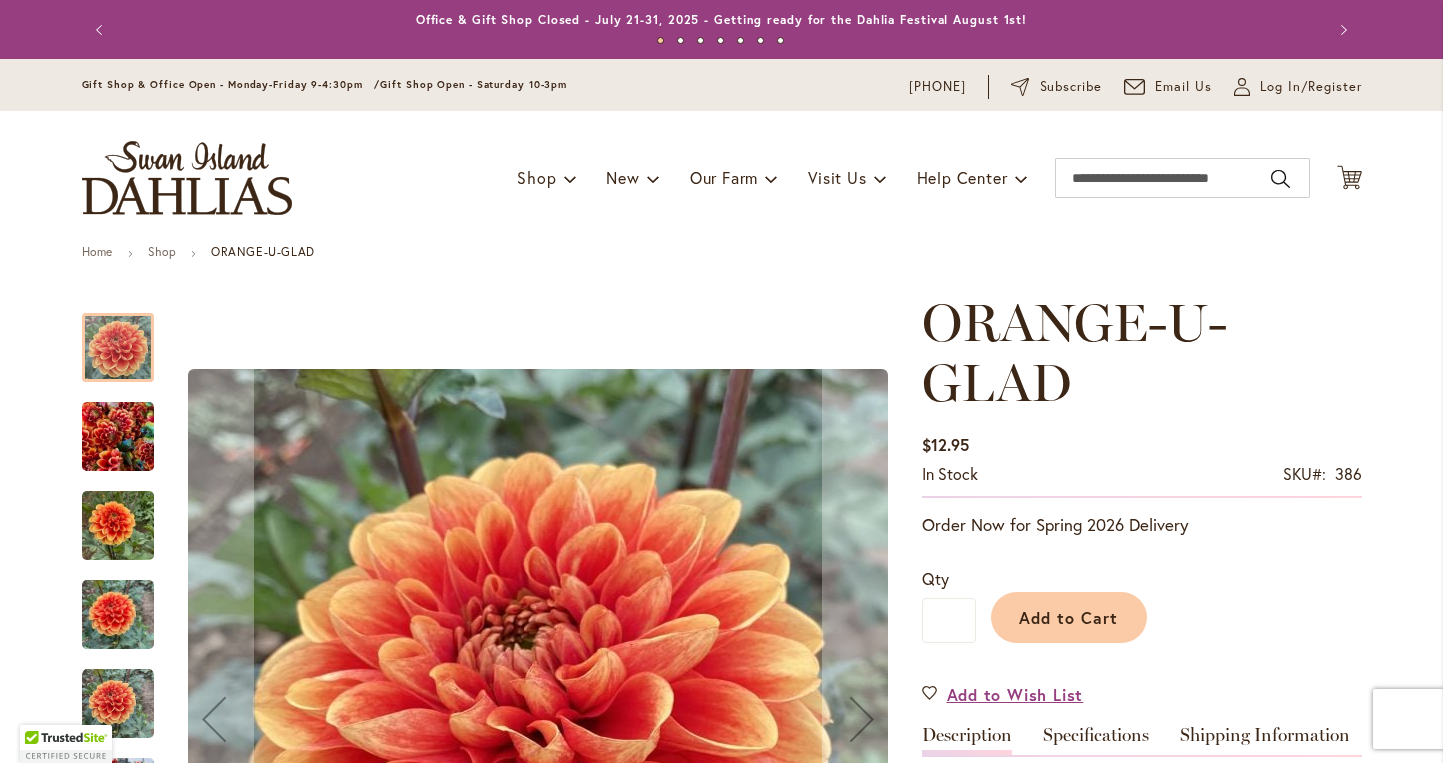 click at bounding box center [187, 178] 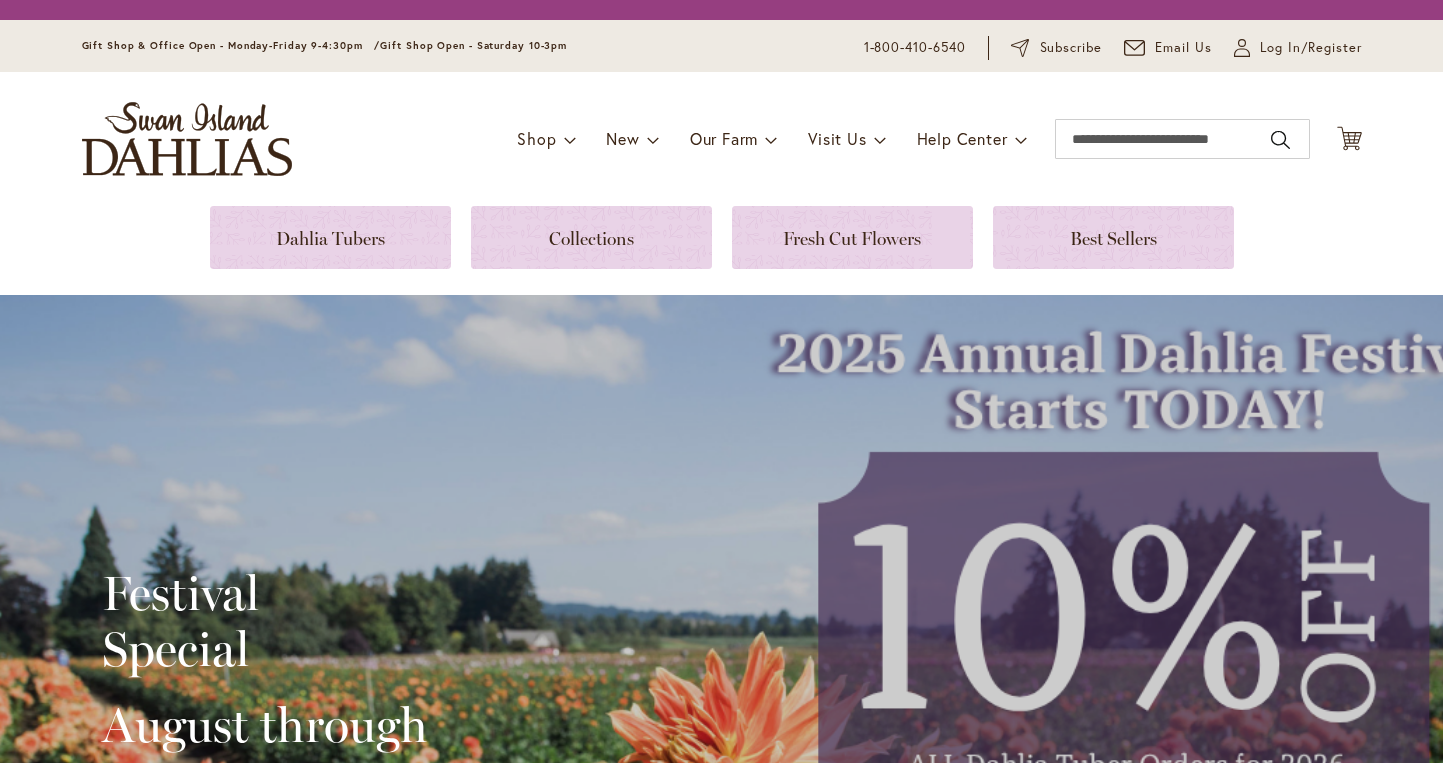 scroll, scrollTop: 0, scrollLeft: 0, axis: both 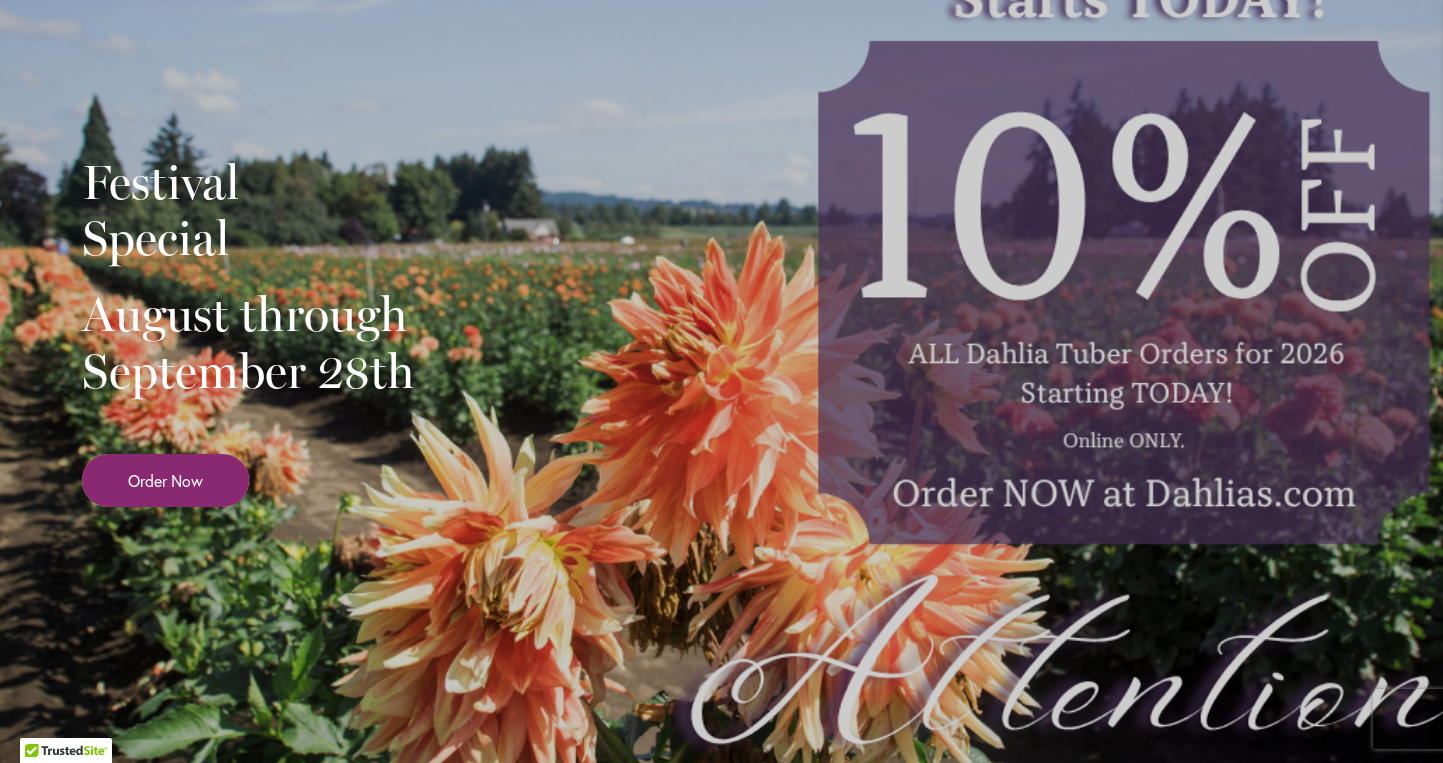 click on "Order Now" at bounding box center [165, 480] 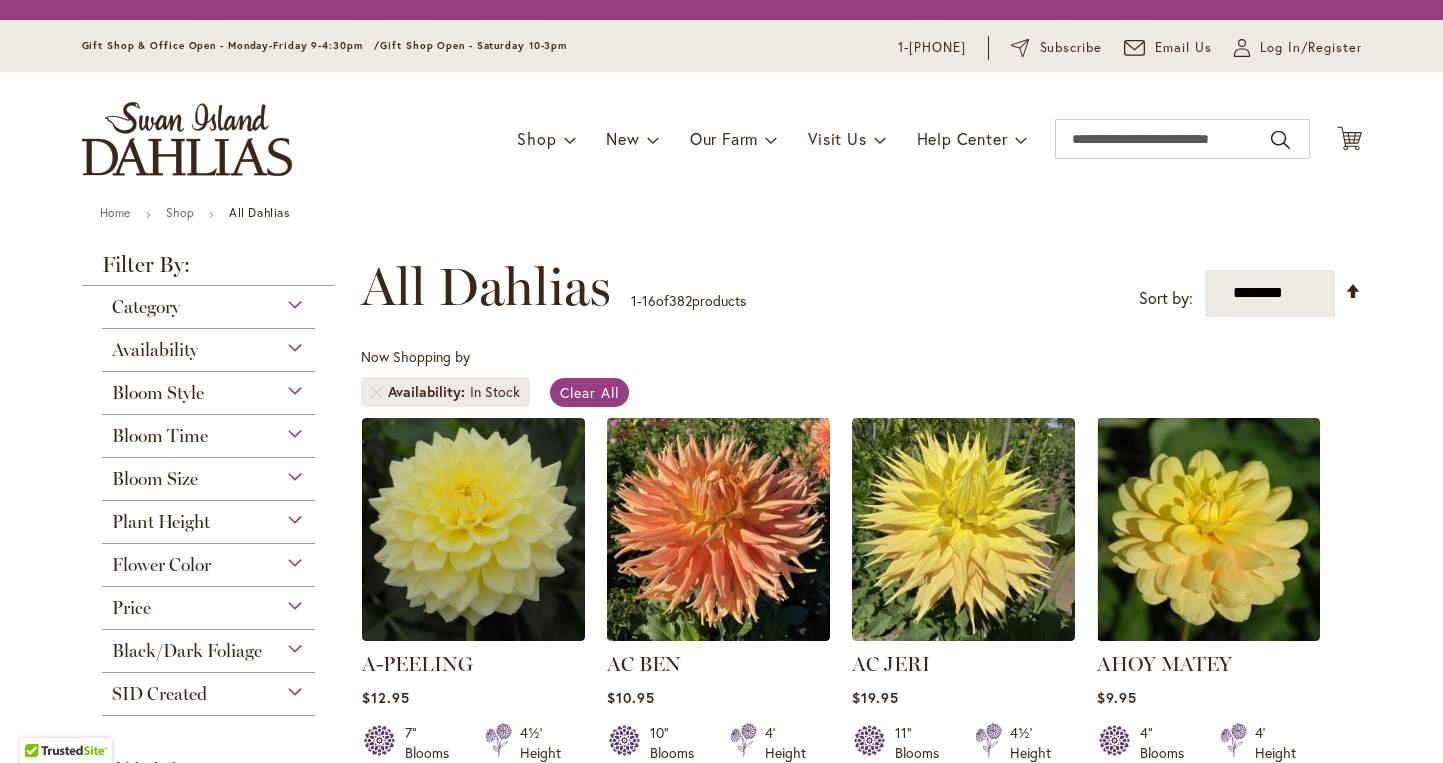 scroll, scrollTop: 0, scrollLeft: 0, axis: both 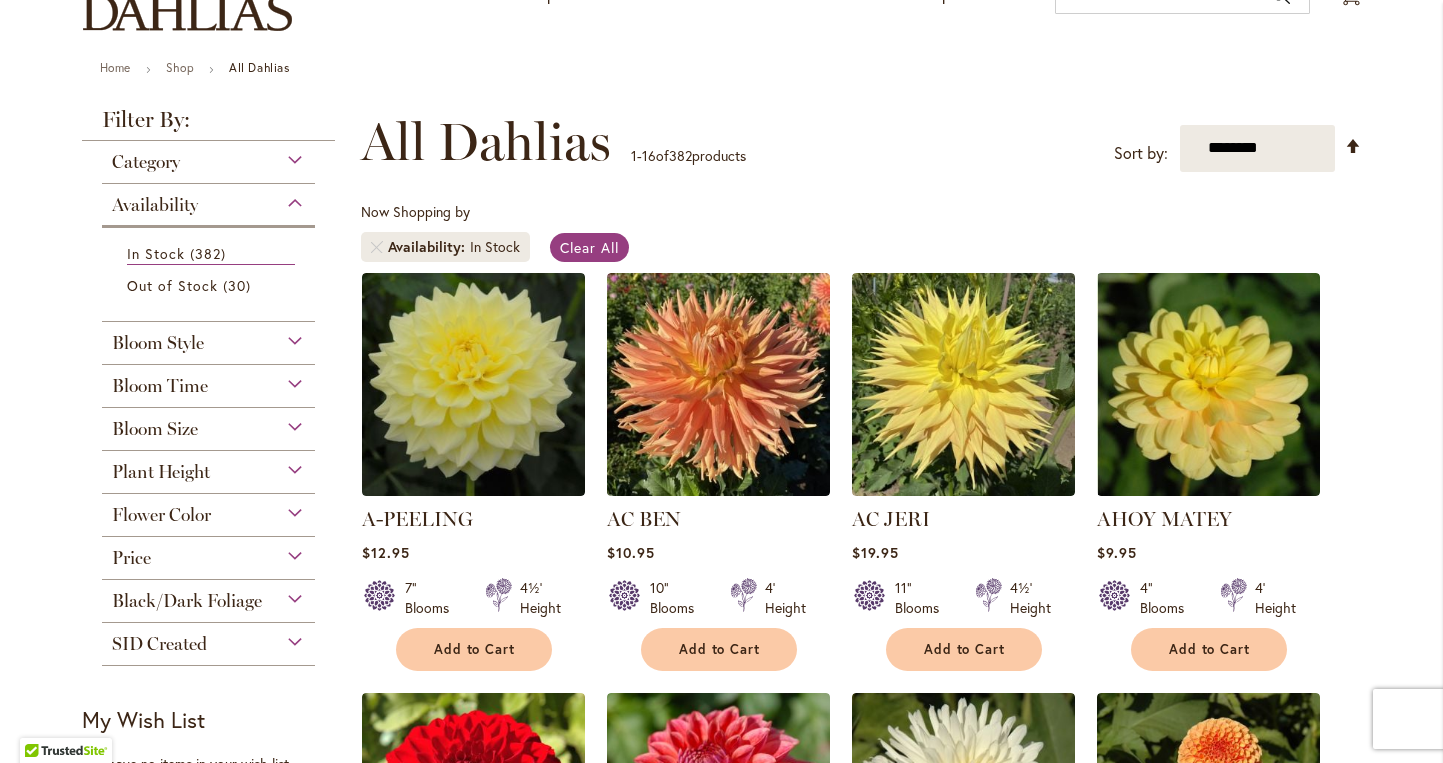 click on "Skip to Content
Gift Shop & Office Open - Monday-Friday 9-4:30pm   /    Gift Shop Open - Saturday 10-3pm
[PHONE]
Subscribe
Email Us
My Account
Log In/Register
Toggle Nav
Shop
Dahlia Tubers
Collections
Fresh Cut Dahlias" at bounding box center [721, 1436] 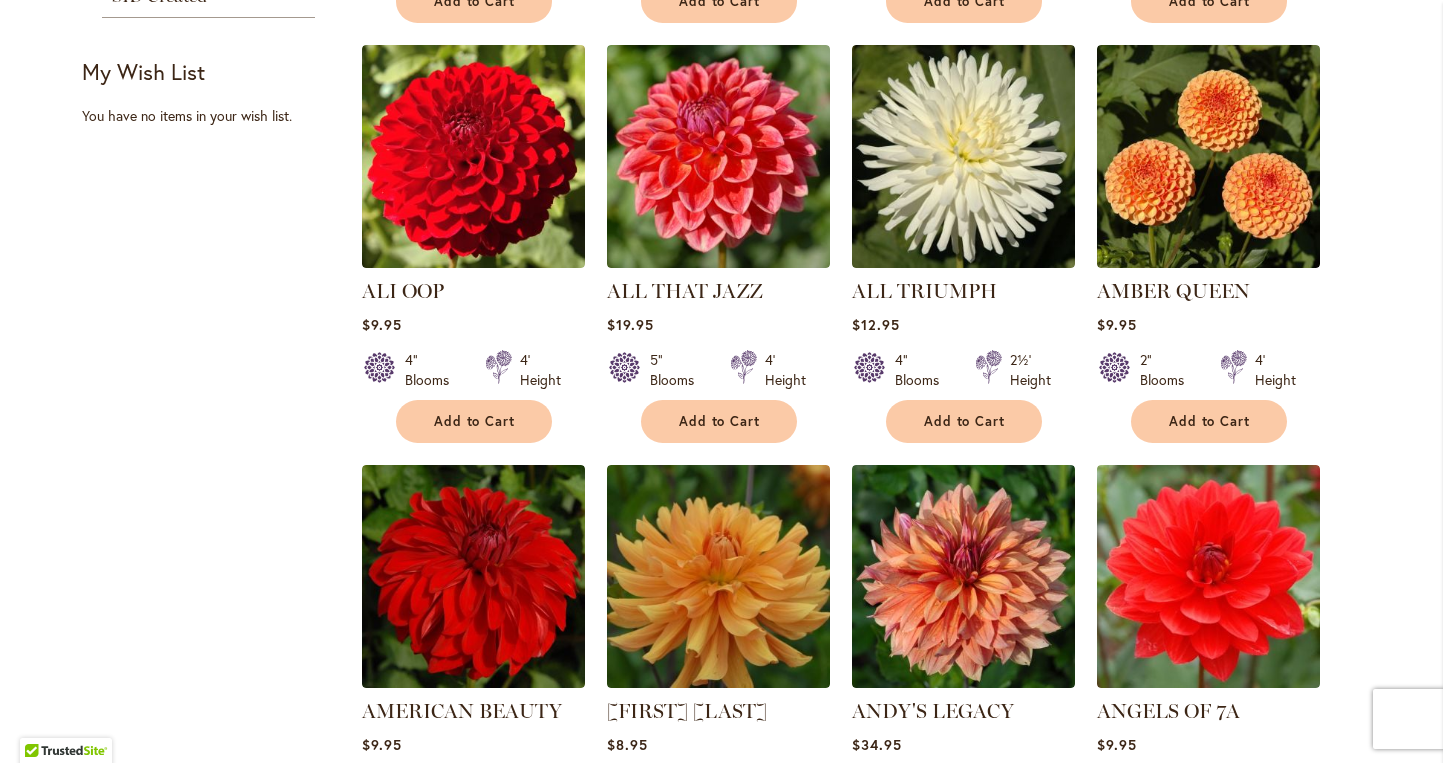 scroll, scrollTop: 1575, scrollLeft: 0, axis: vertical 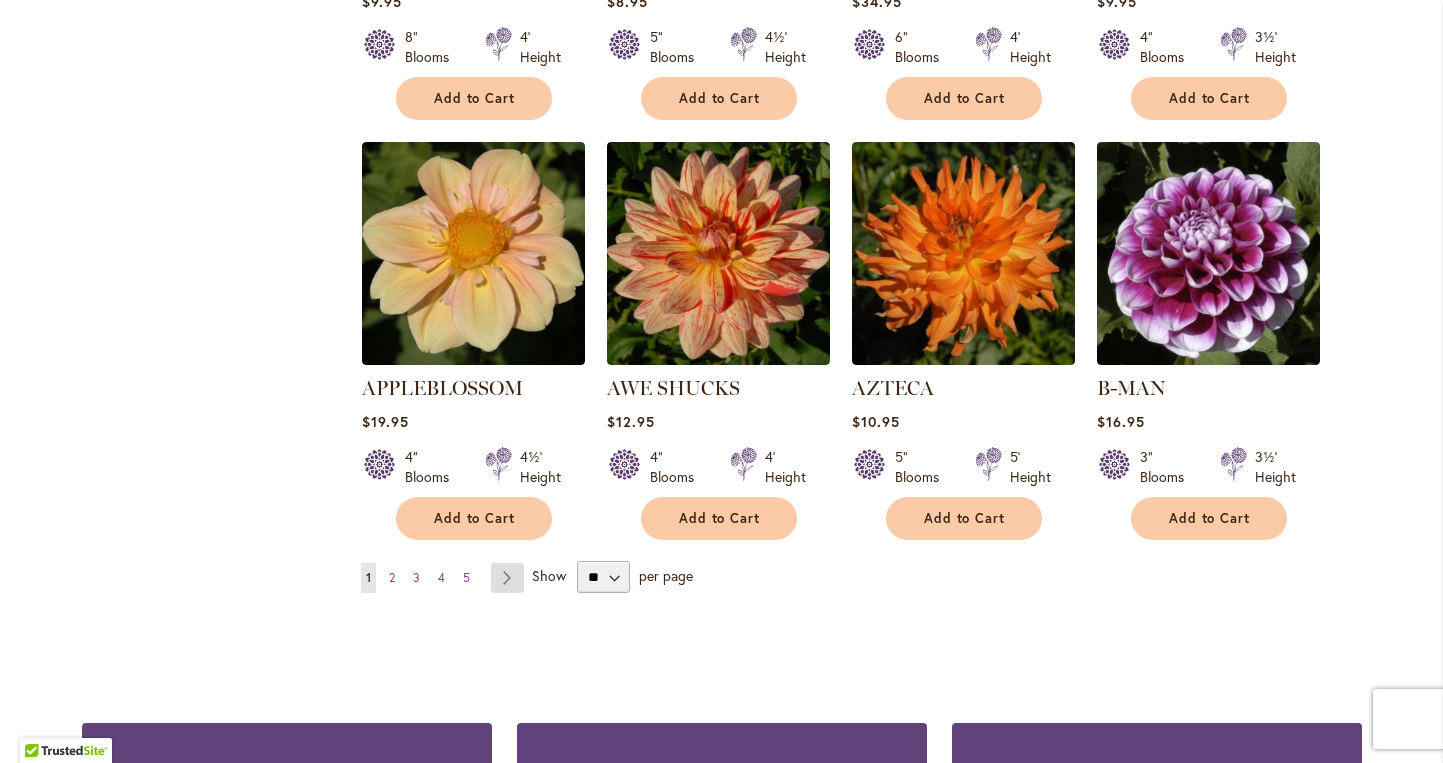 click on "Page
Next" at bounding box center [507, 578] 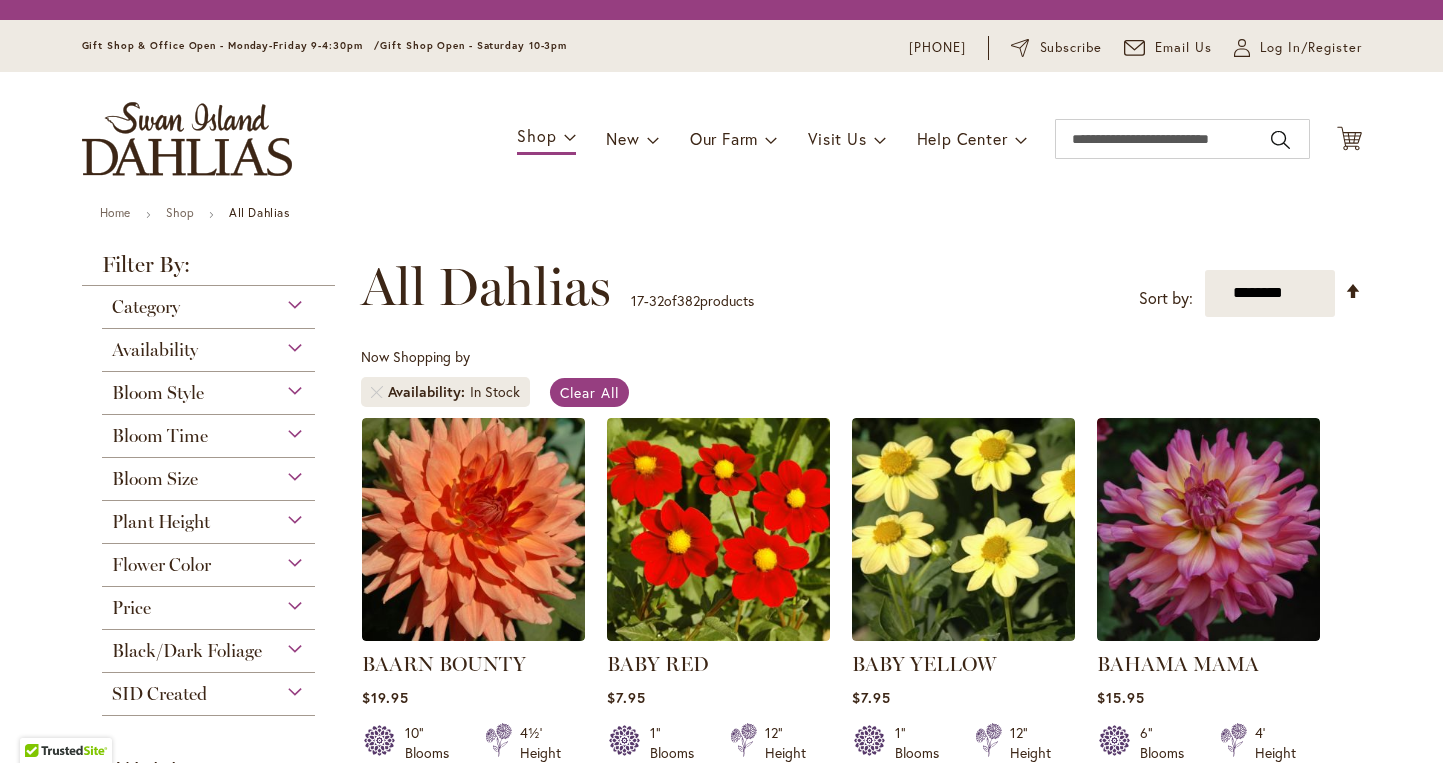 scroll, scrollTop: 0, scrollLeft: 0, axis: both 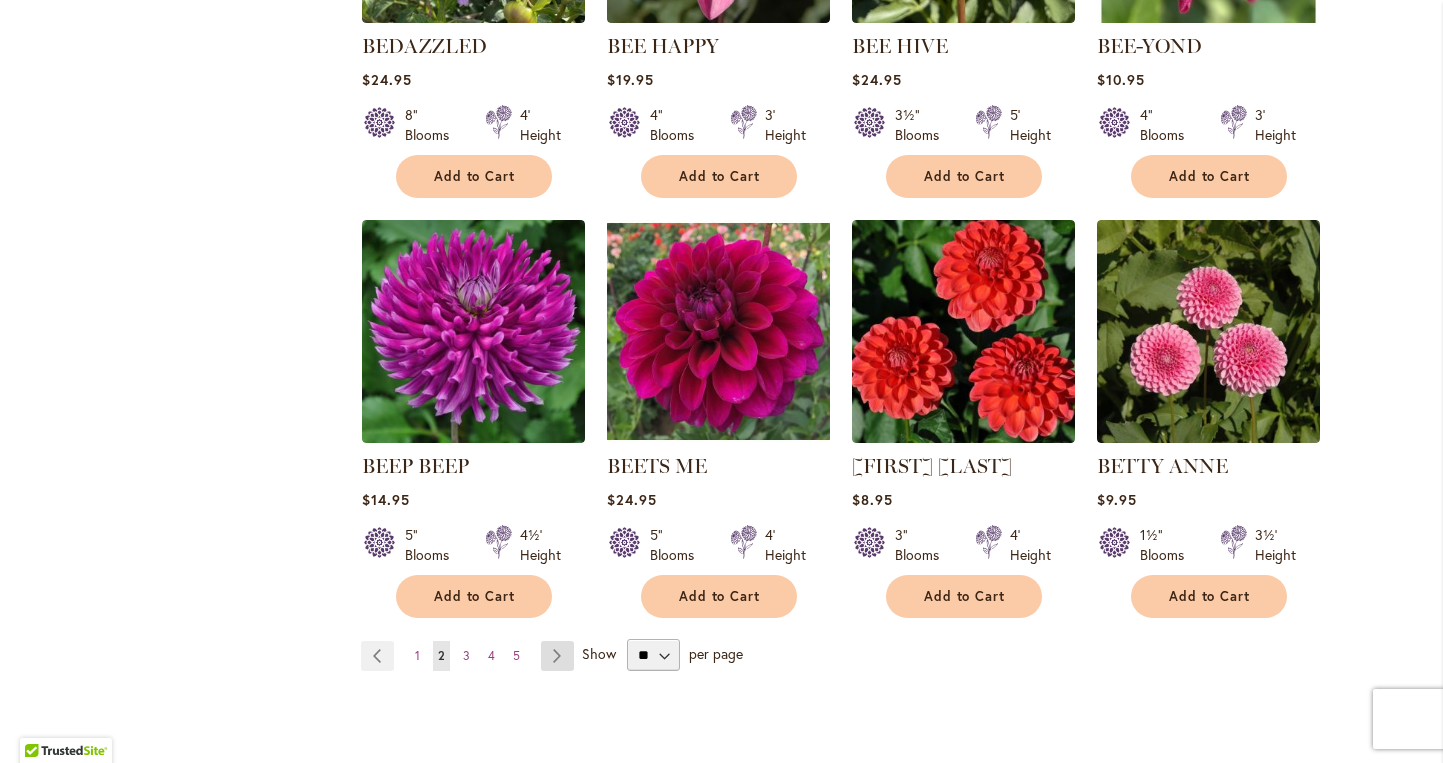 click on "Page
Next" at bounding box center [557, 656] 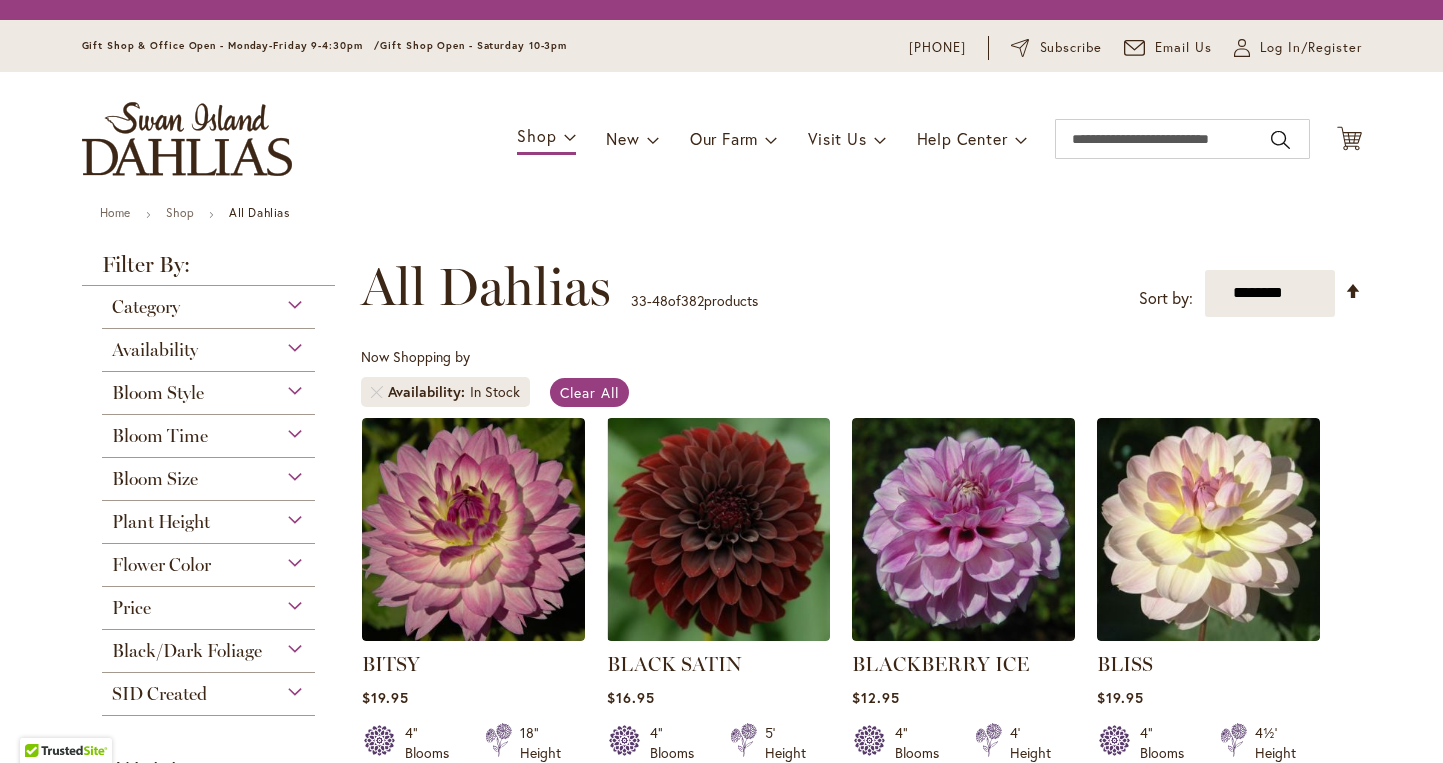 scroll, scrollTop: 0, scrollLeft: 0, axis: both 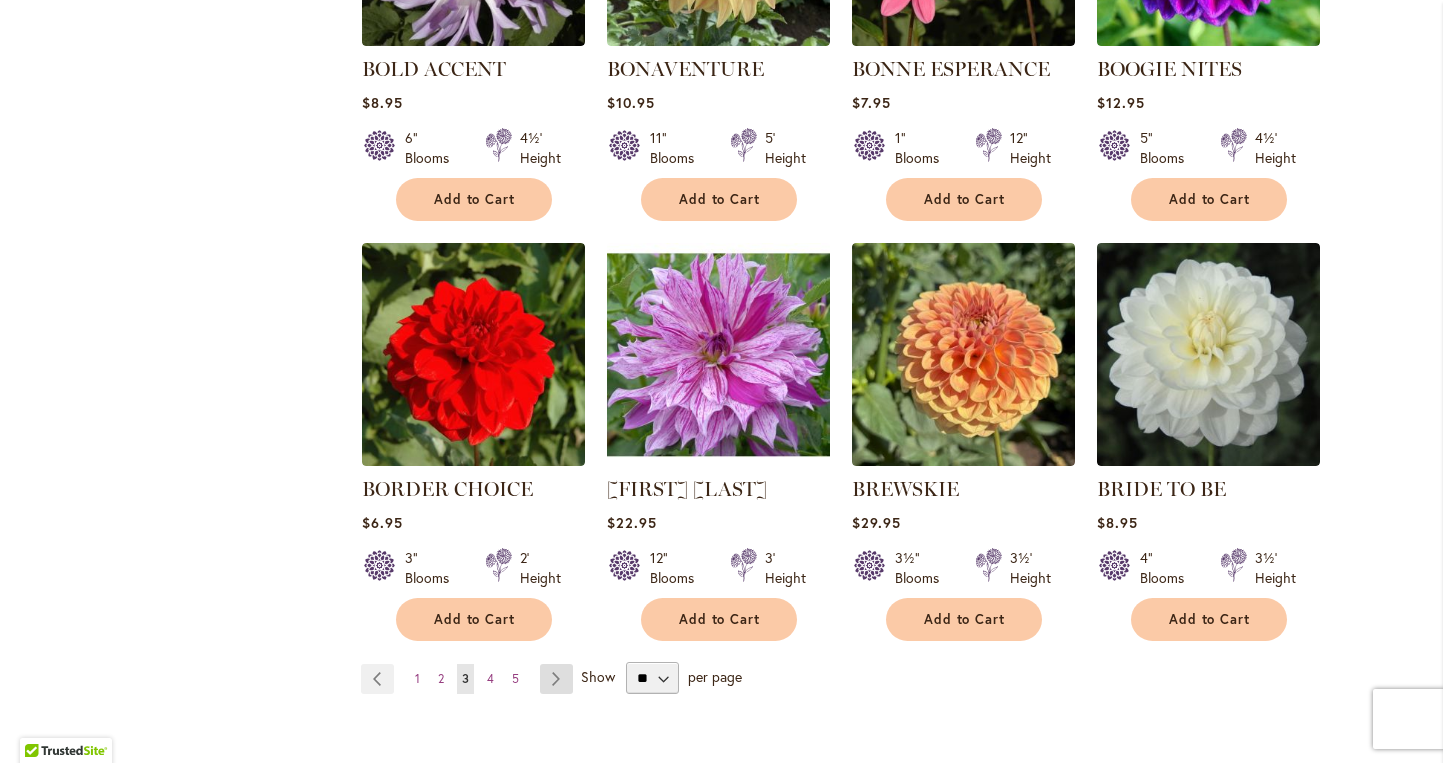 click on "Page
Next" at bounding box center [556, 679] 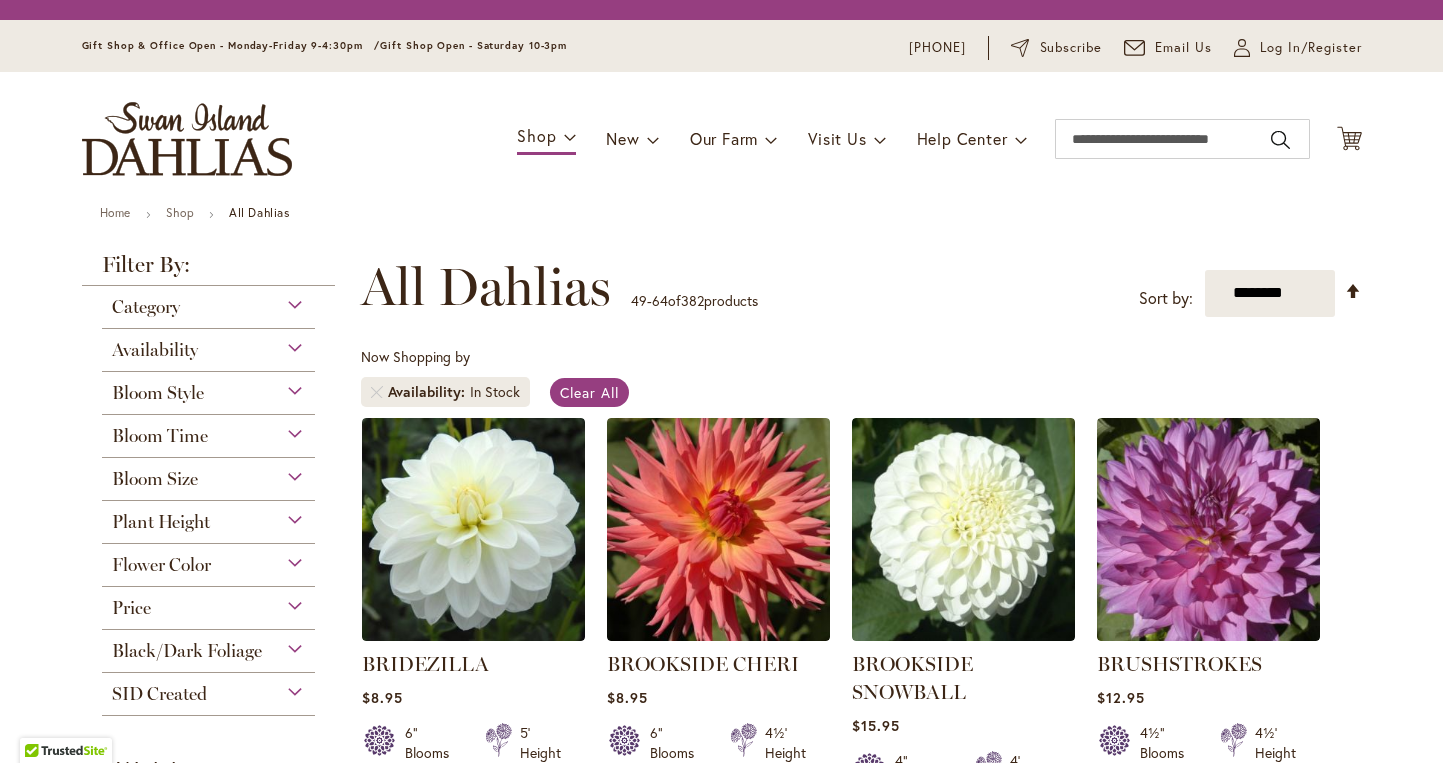 scroll, scrollTop: 0, scrollLeft: 0, axis: both 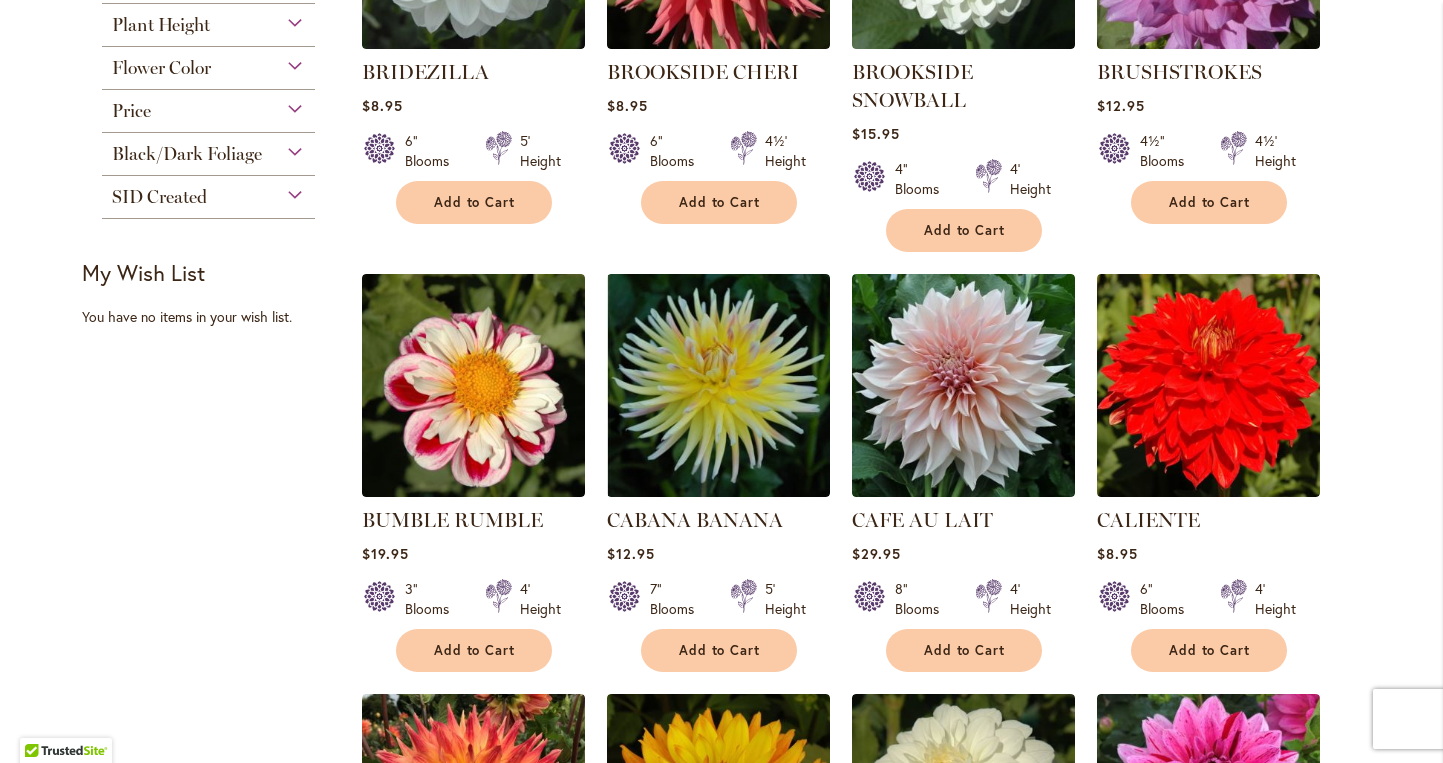 click on "Filter by:
Filter By:
Category
Best Sellers
29
items
New
5
items
New & Exclusive" at bounding box center (722, 648) 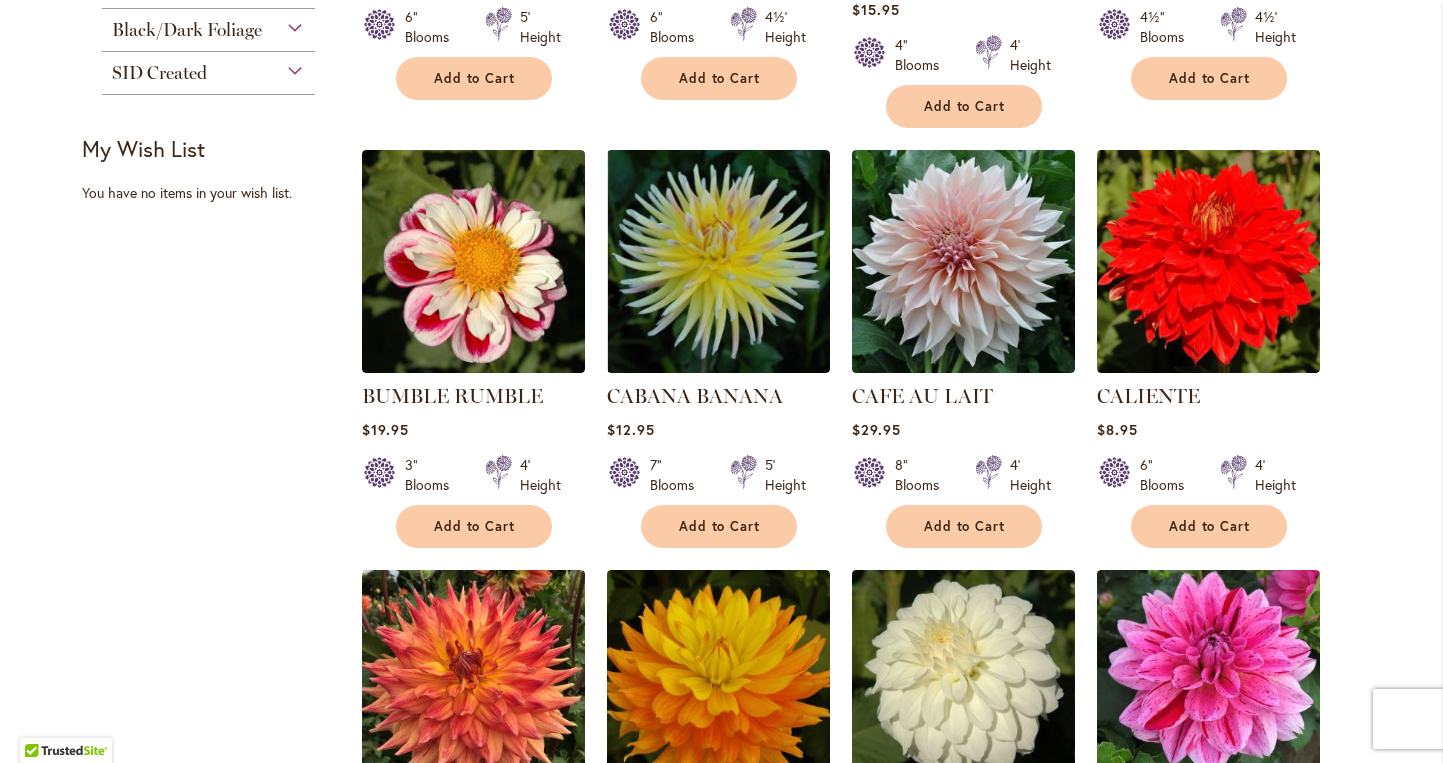 scroll, scrollTop: 1498, scrollLeft: 0, axis: vertical 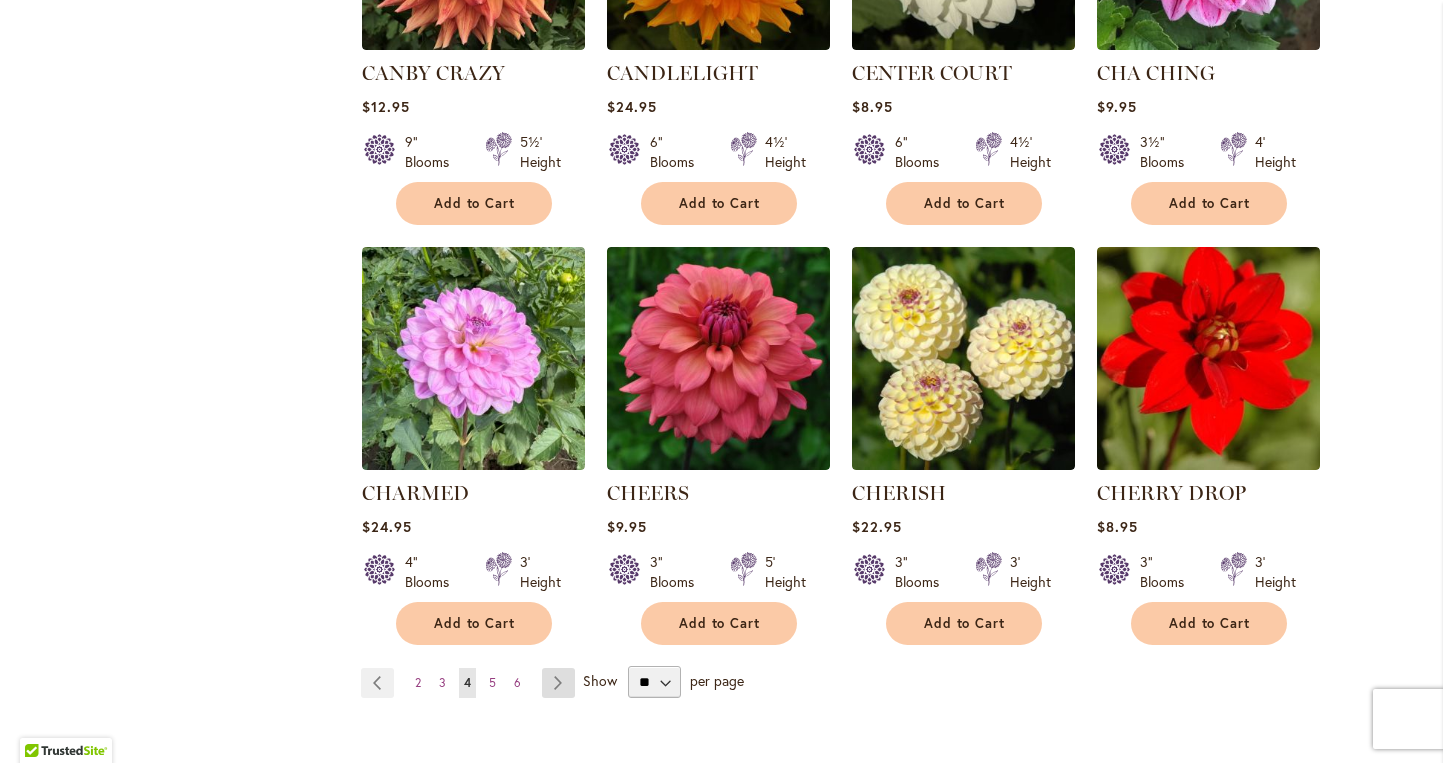 click on "Page
Next" at bounding box center (558, 683) 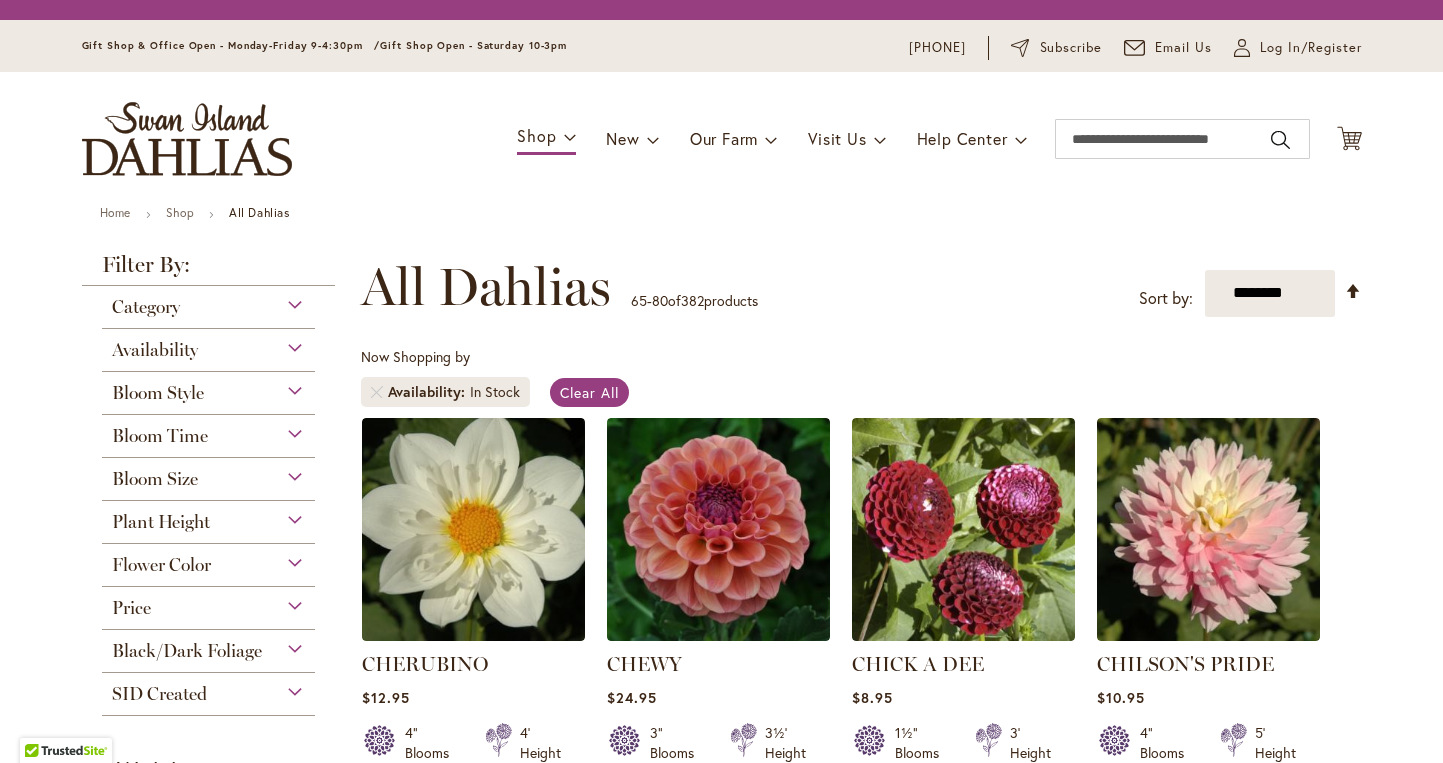 scroll, scrollTop: 0, scrollLeft: 0, axis: both 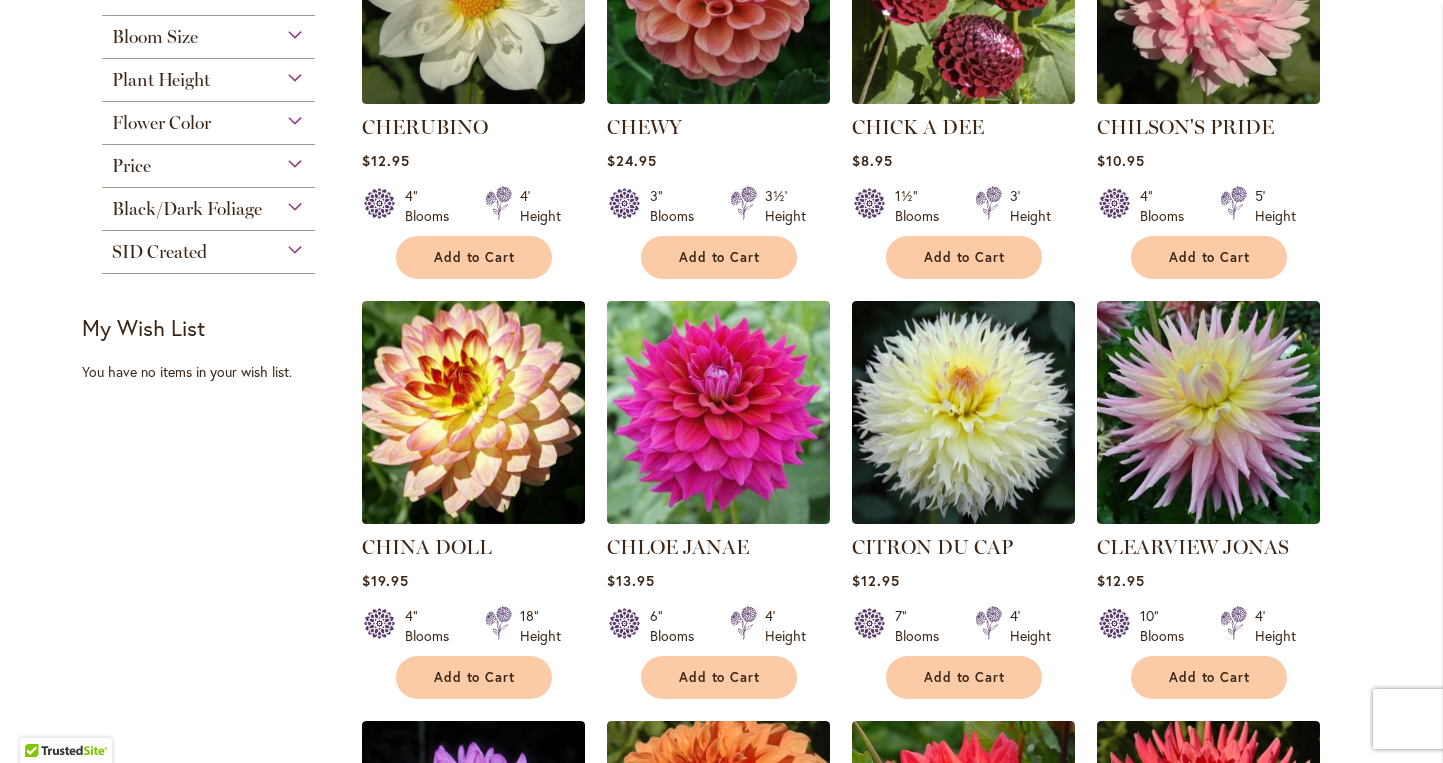 click on "CHERUBINO
Rating:
93%
1                  Review
$12.95
4" Blooms 4' Height Add to Cart" at bounding box center (861, 710) 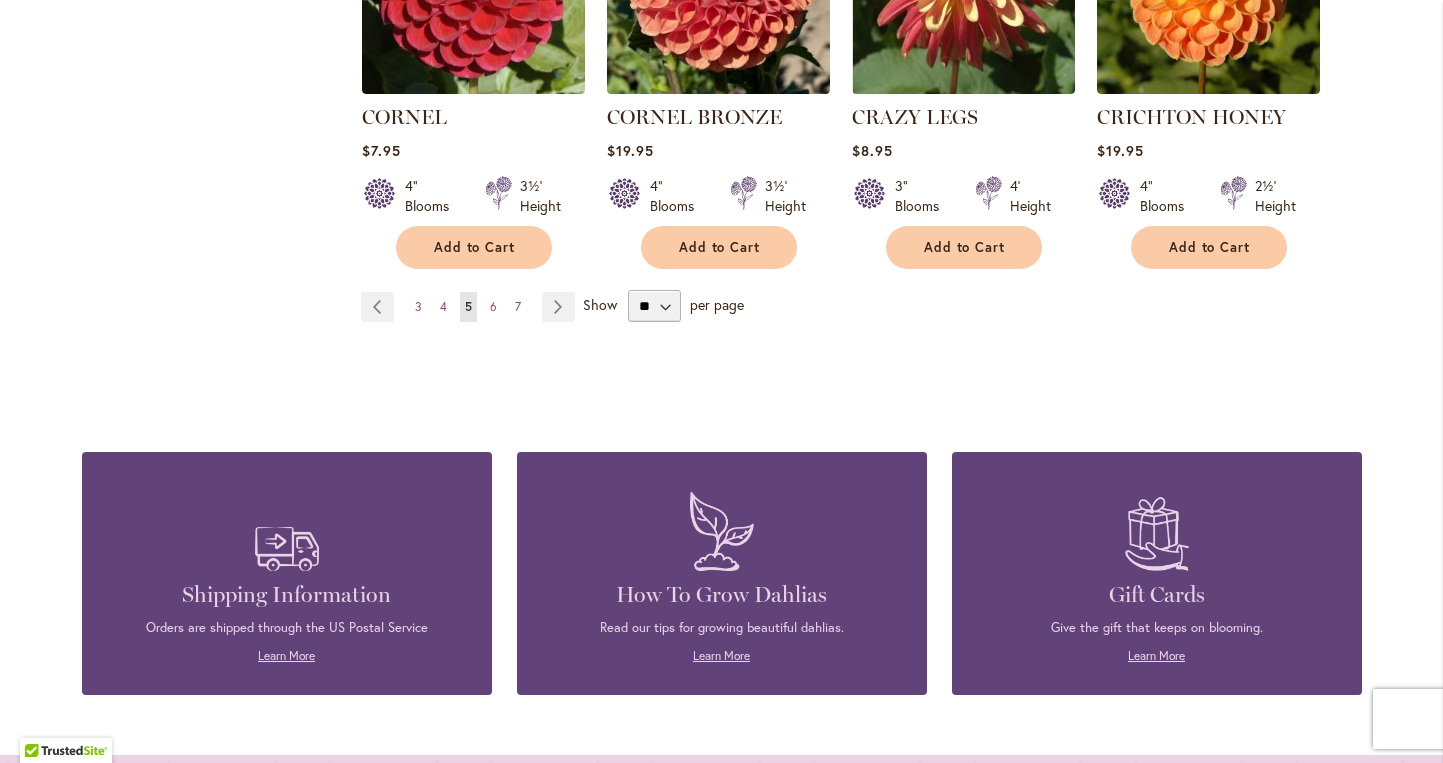 scroll, scrollTop: 1817, scrollLeft: 0, axis: vertical 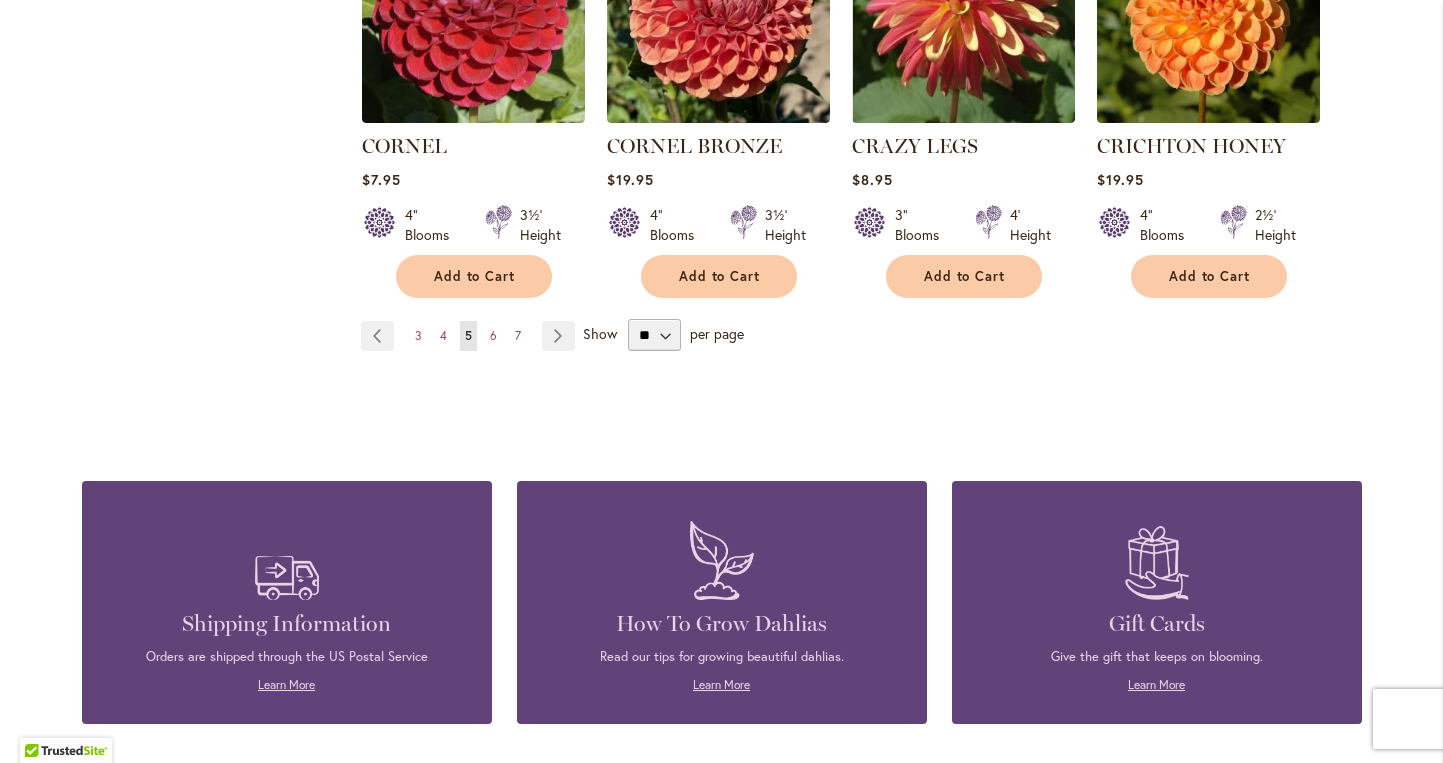 click on "How To Grow Dahlias" at bounding box center [722, 624] 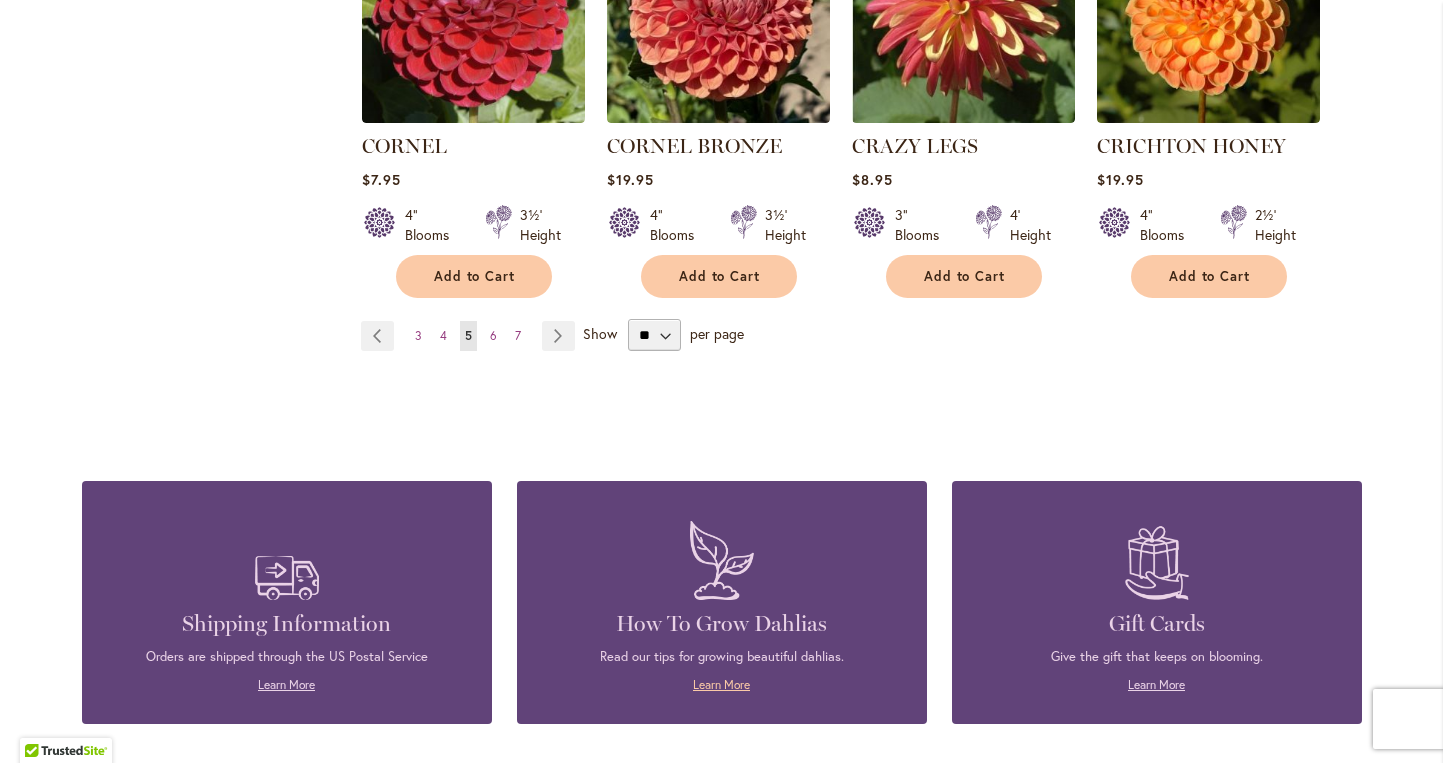 click on "Learn More" at bounding box center (721, 684) 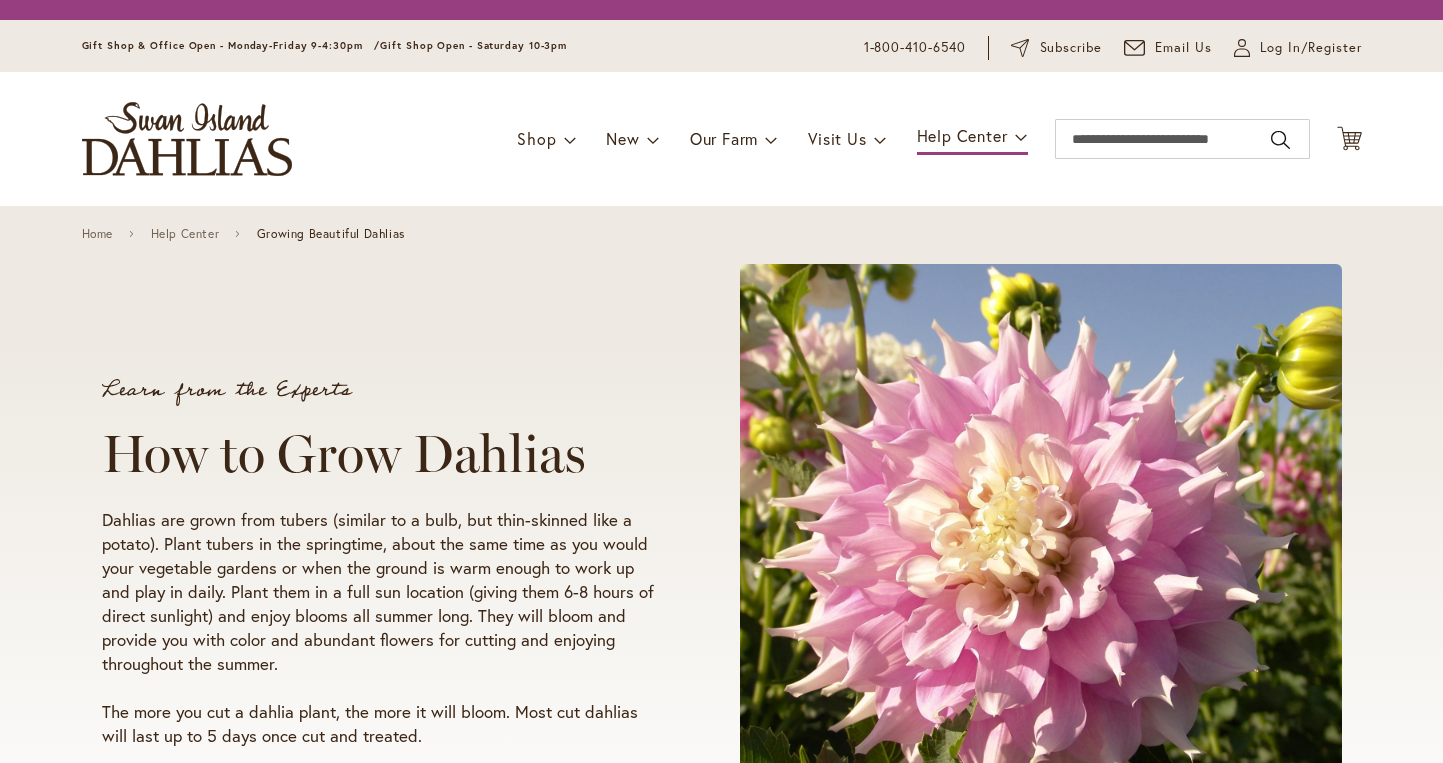 scroll, scrollTop: 0, scrollLeft: 0, axis: both 